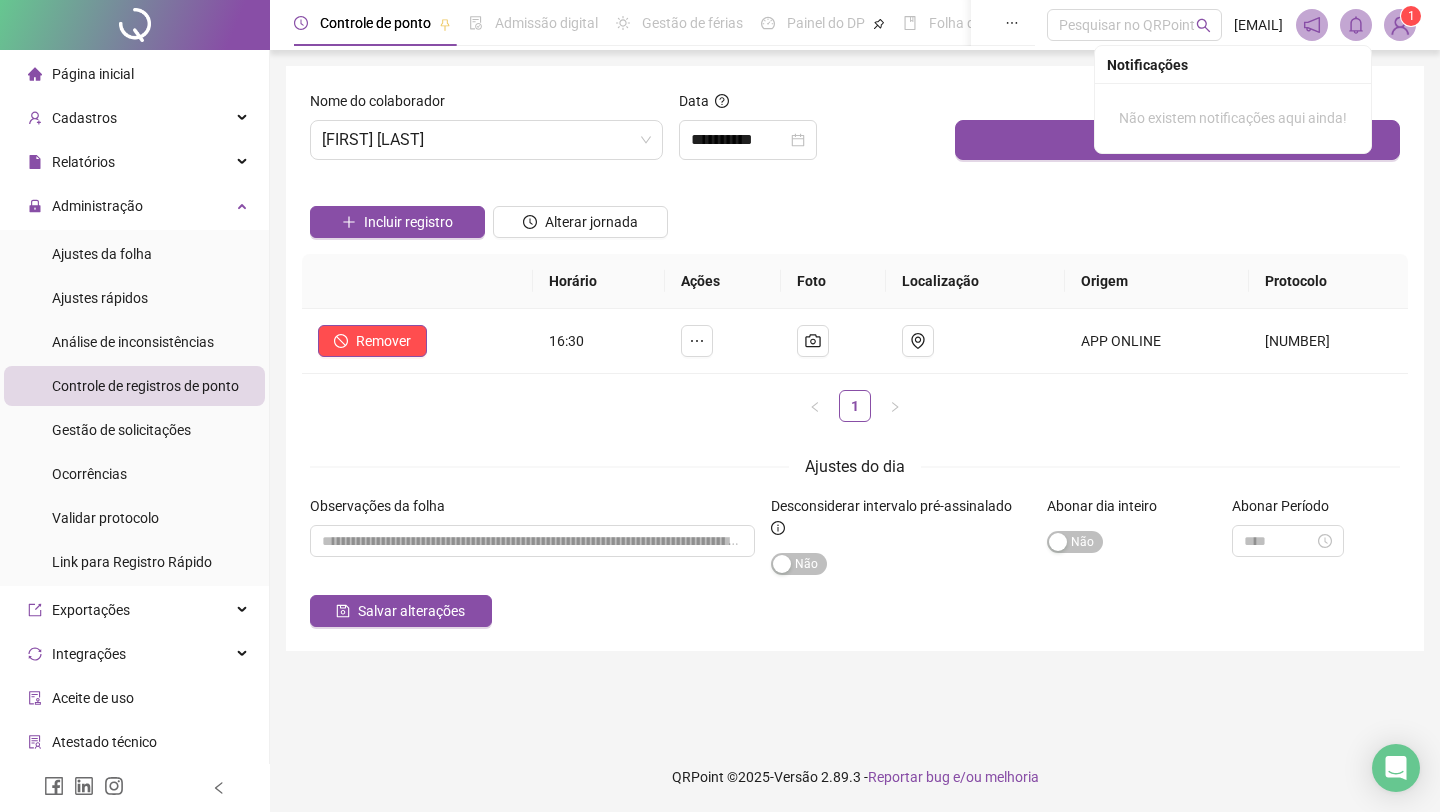 scroll, scrollTop: 0, scrollLeft: 0, axis: both 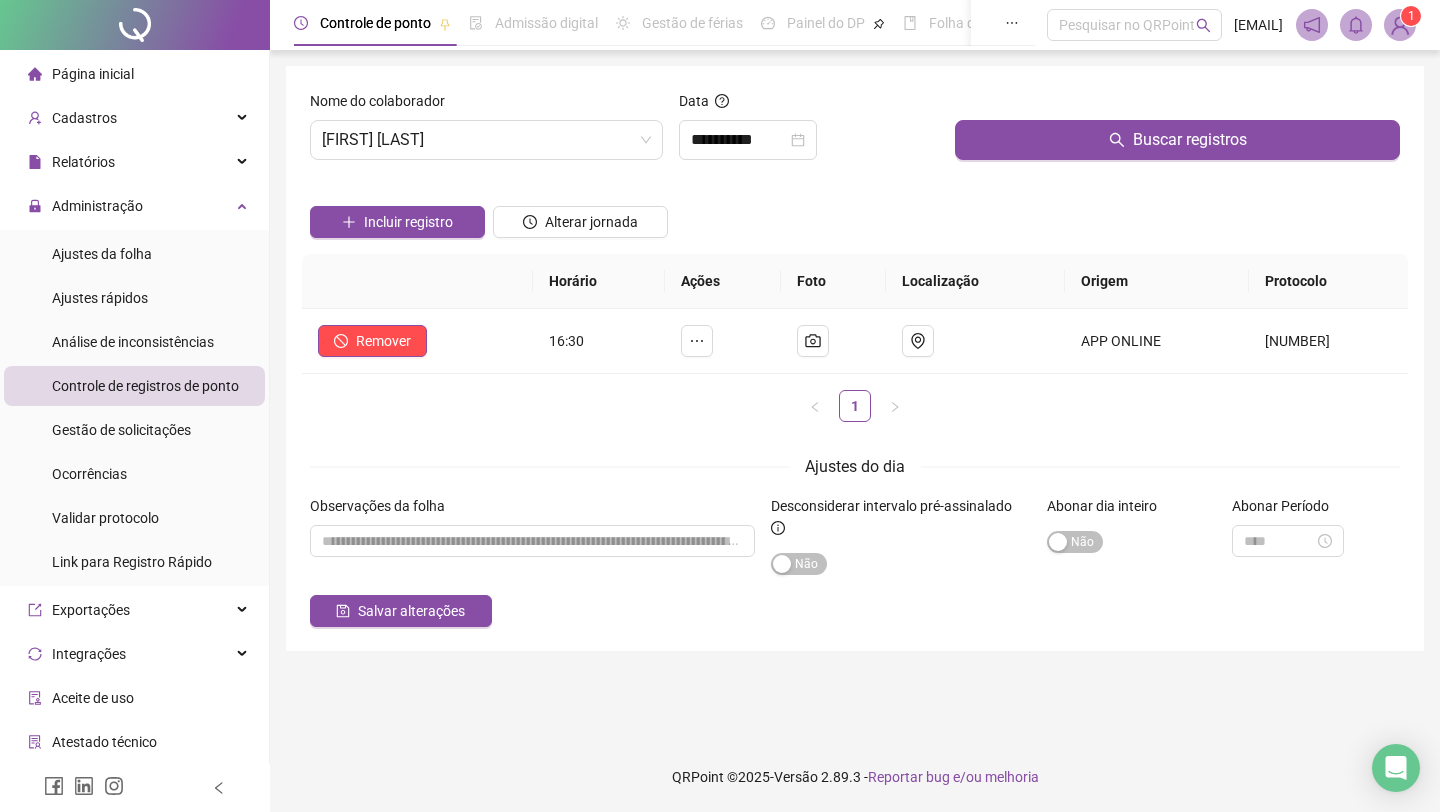 click at bounding box center [1400, 25] 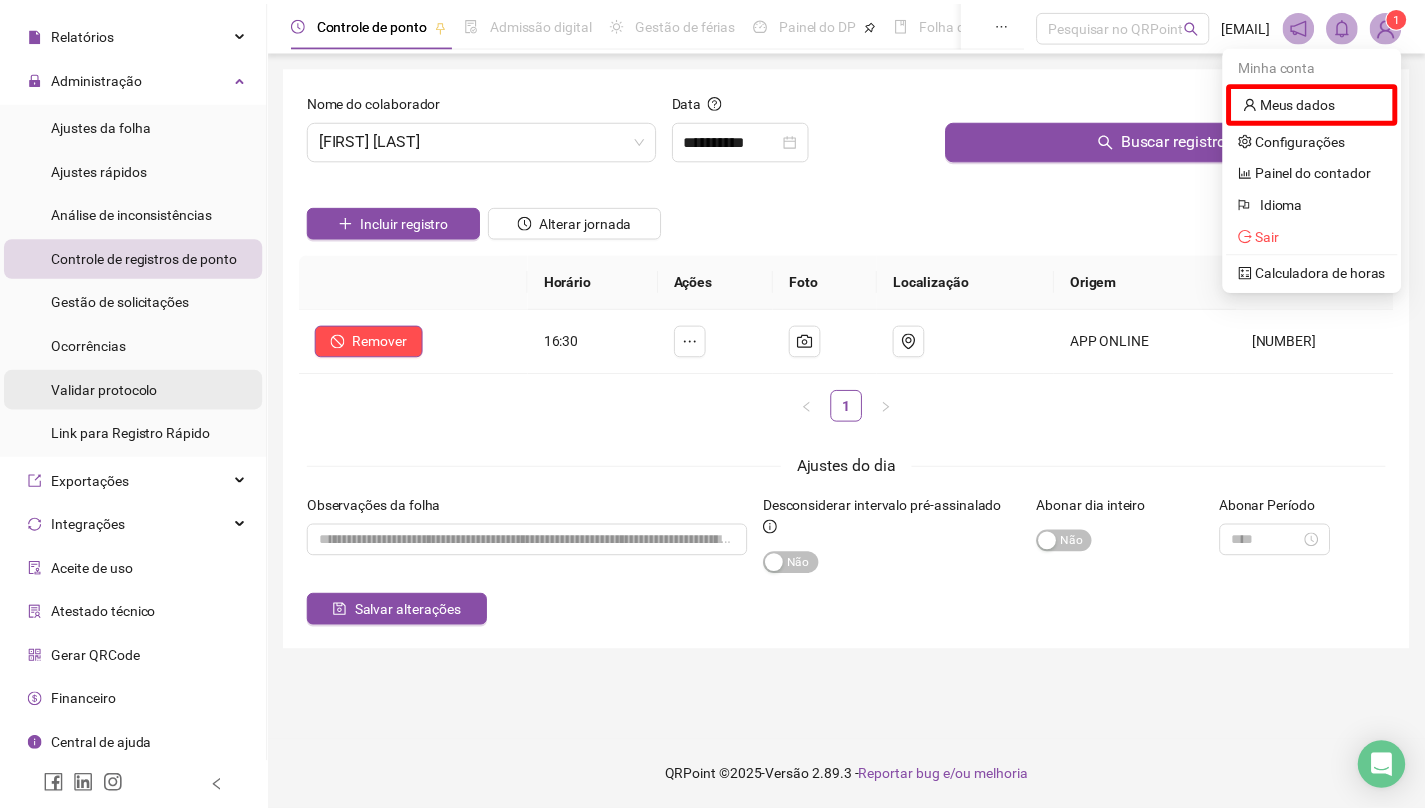 scroll, scrollTop: 130, scrollLeft: 0, axis: vertical 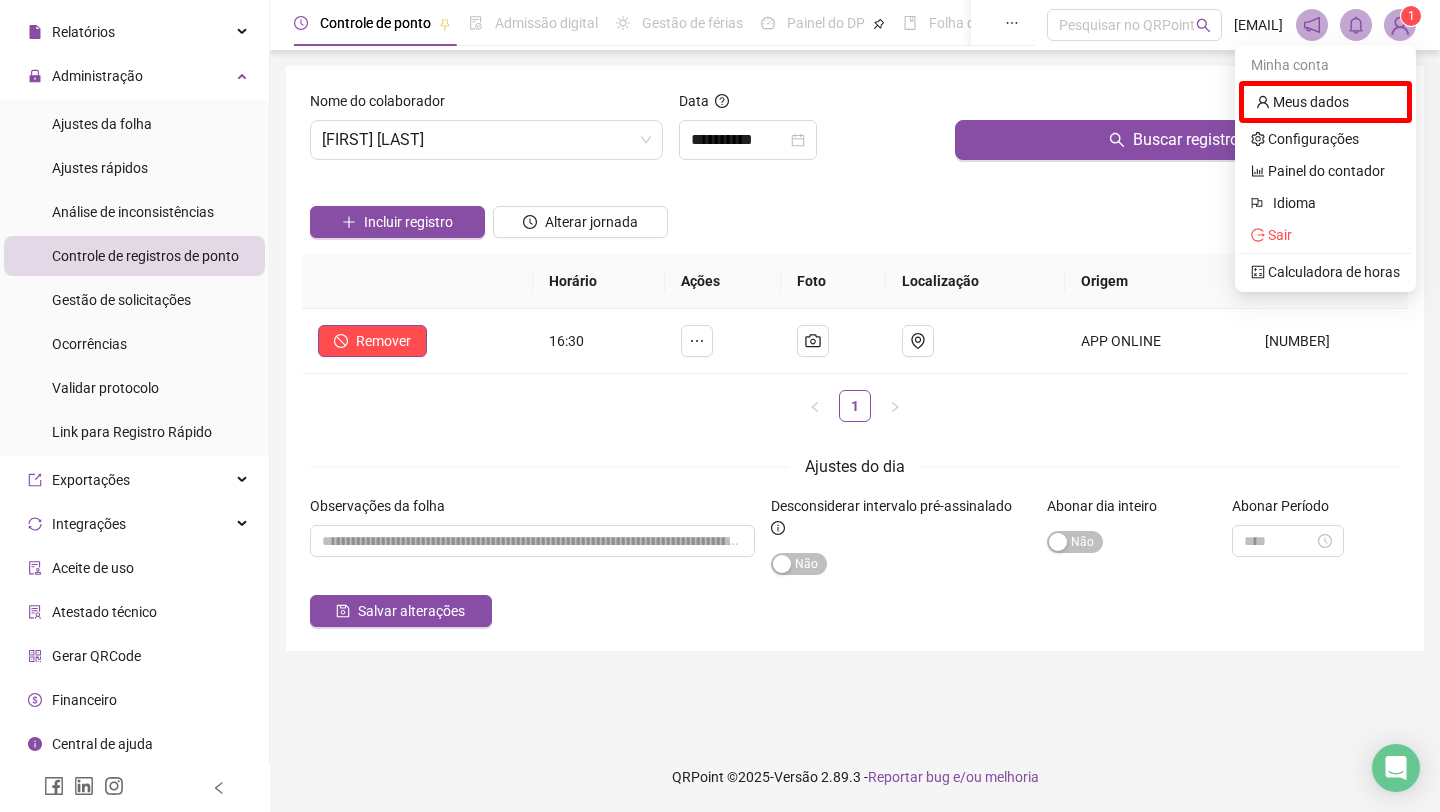 click on "Financeiro" at bounding box center (84, 700) 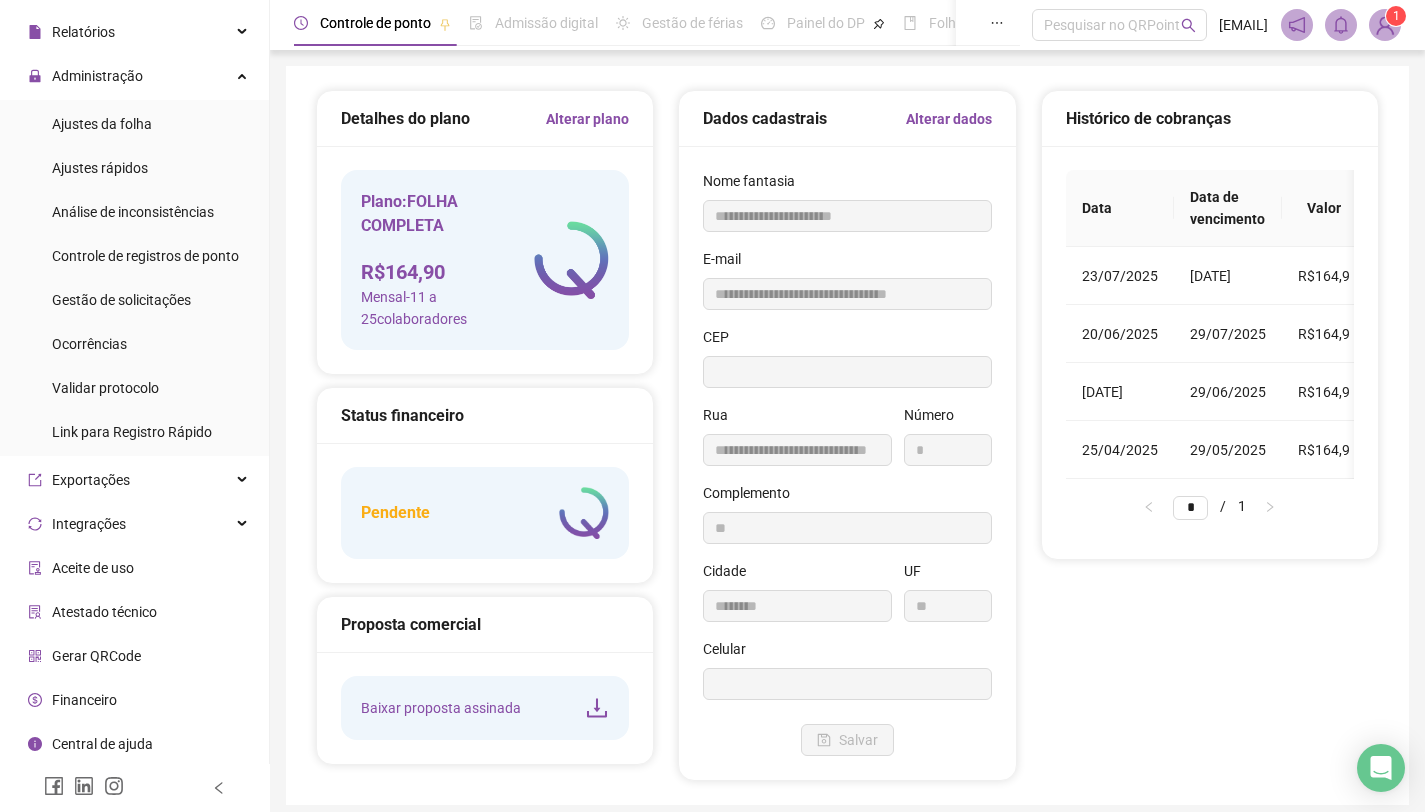 type on "**********" 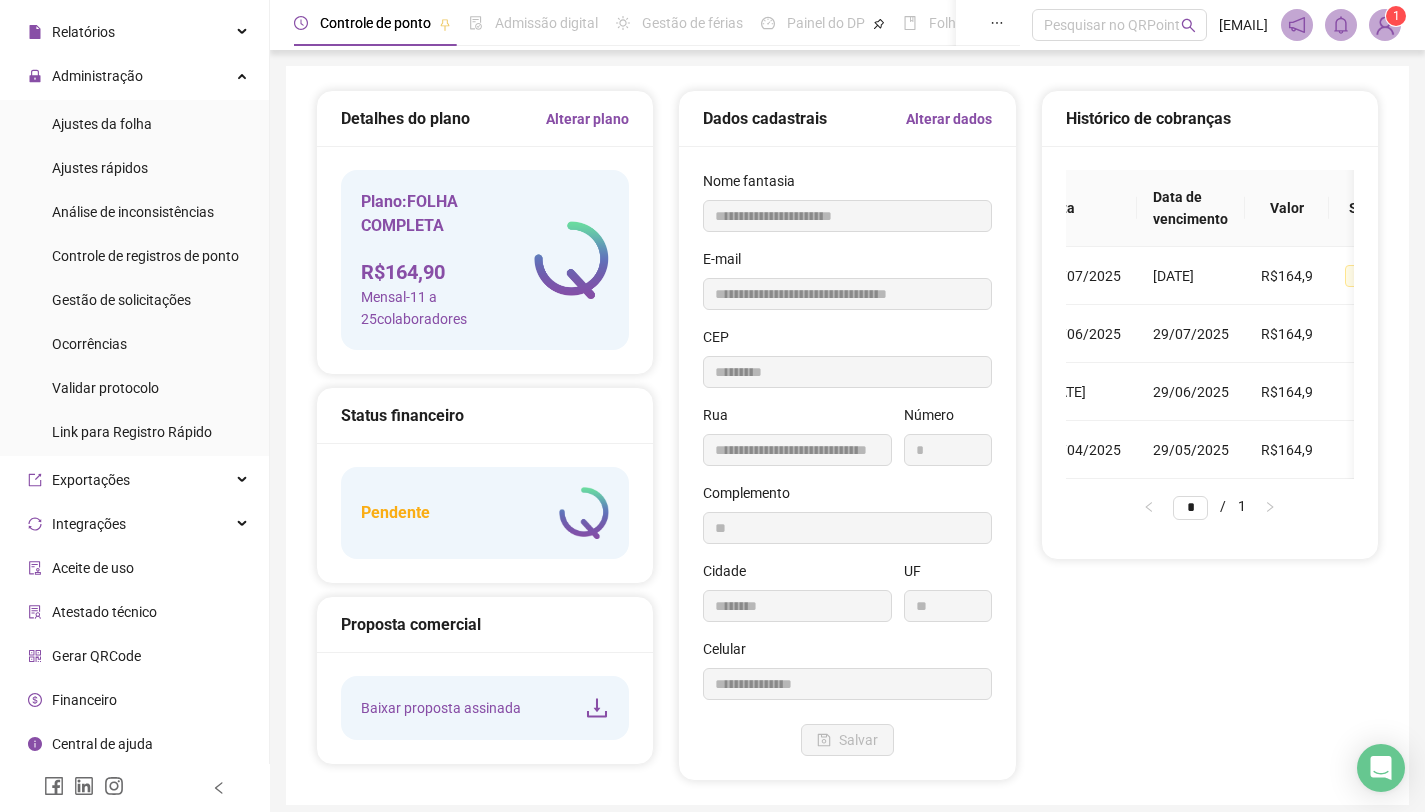 scroll, scrollTop: 0, scrollLeft: 0, axis: both 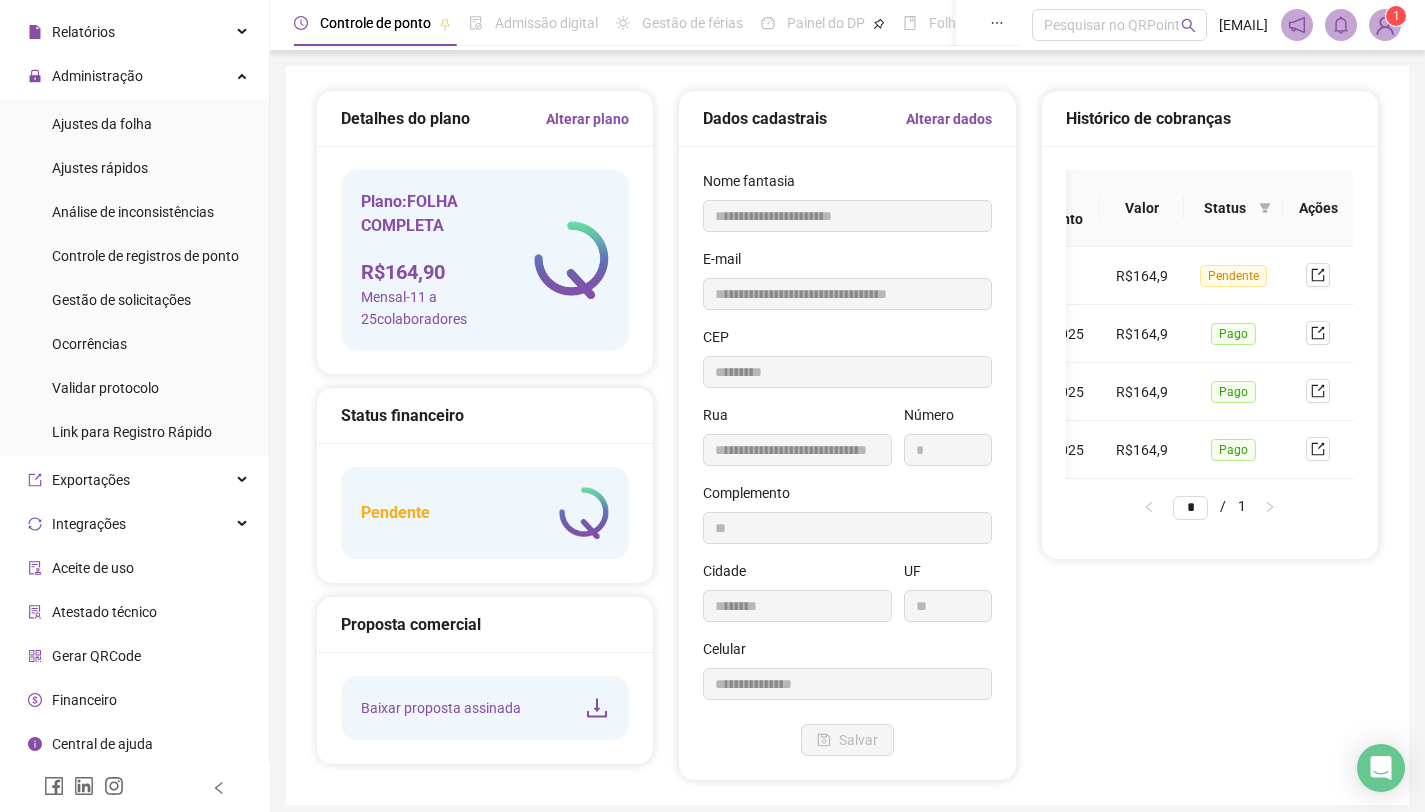 click at bounding box center [1385, 25] 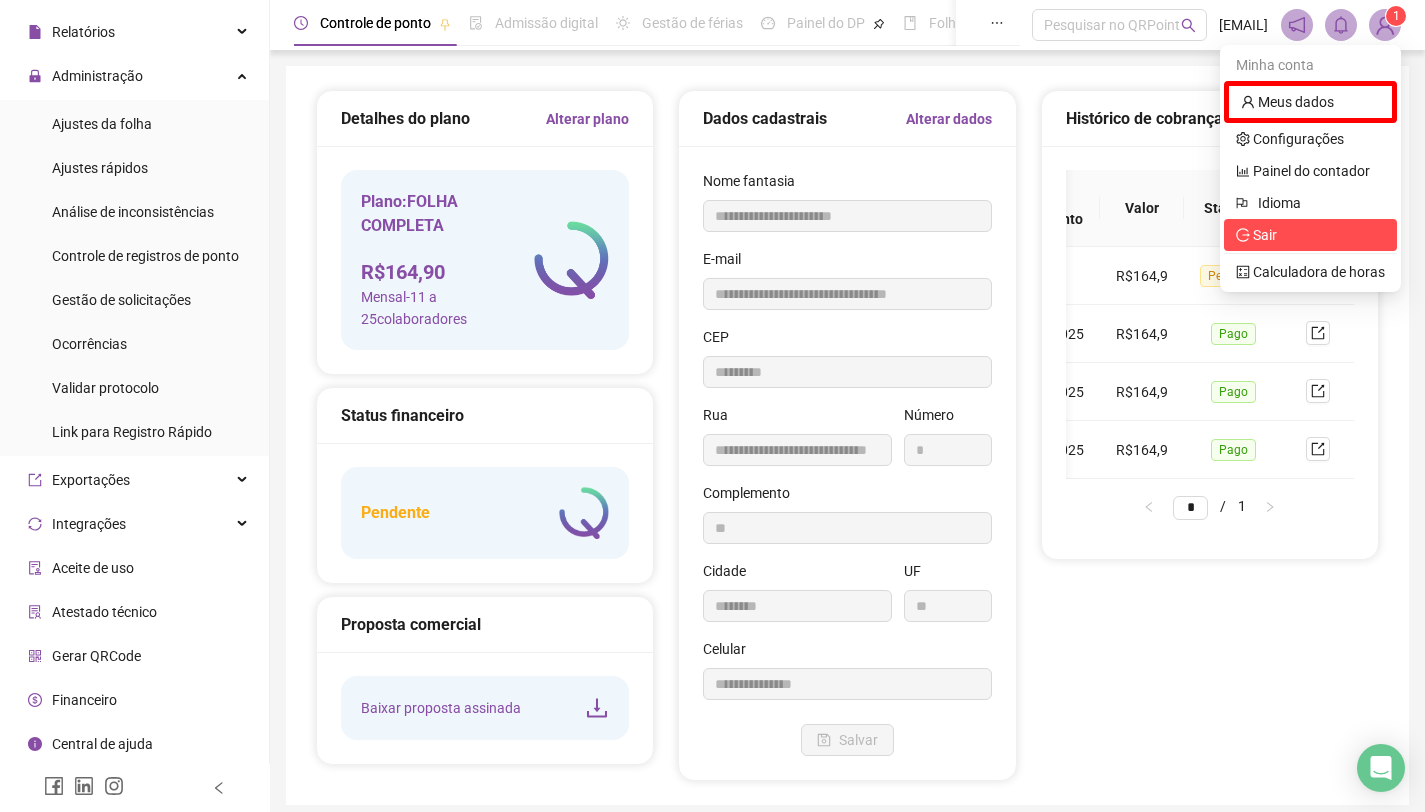 click on "Sair" at bounding box center (1310, 235) 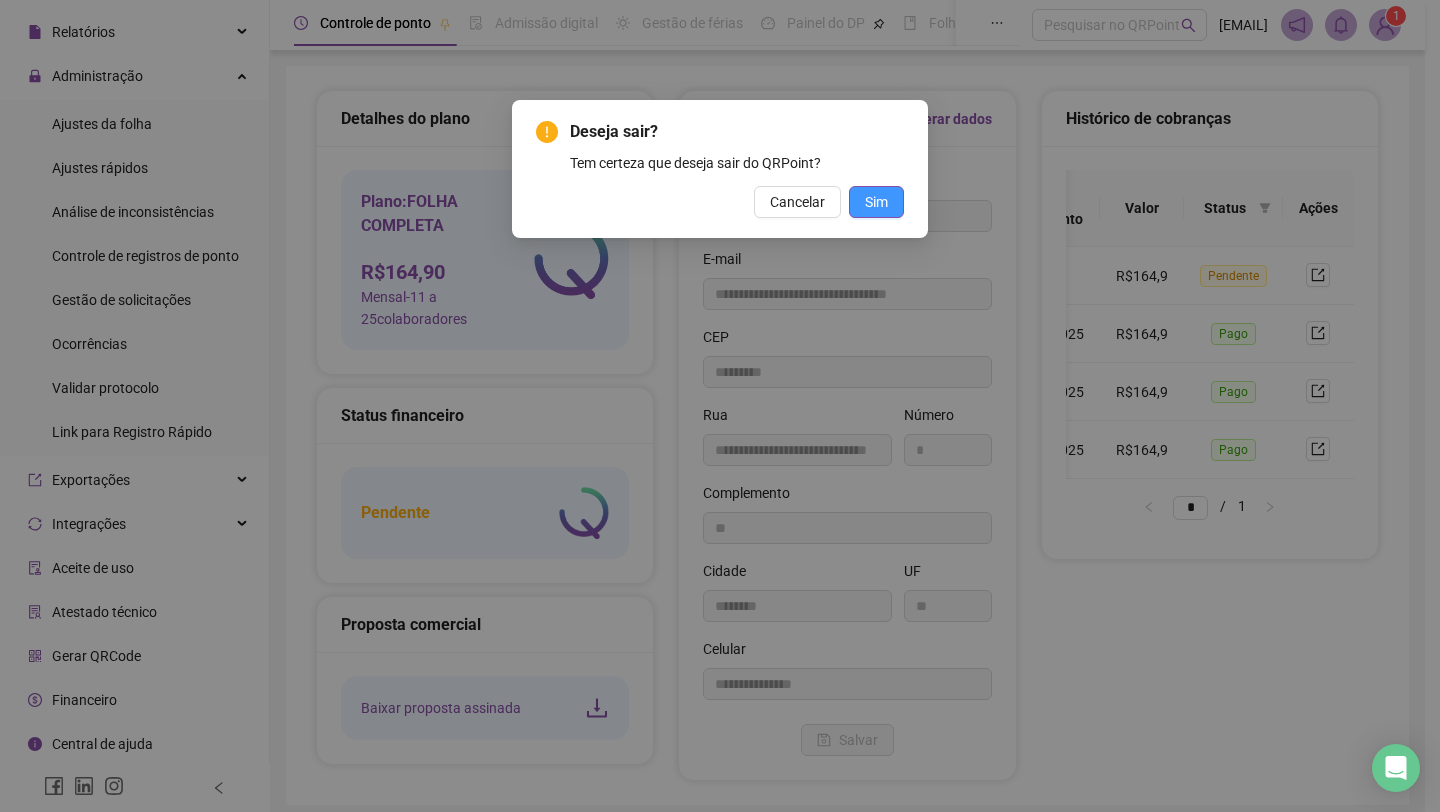 click on "Sim" at bounding box center [876, 202] 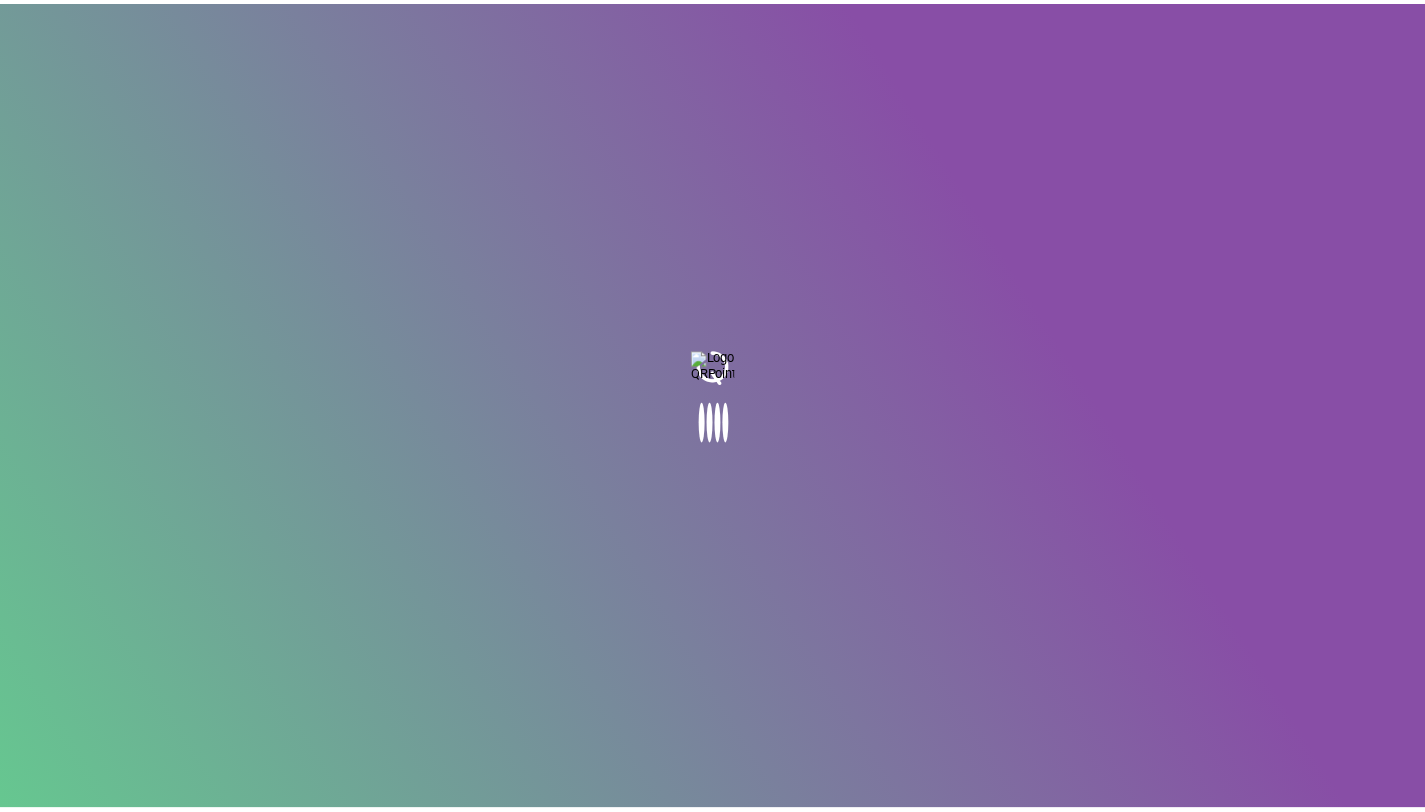 scroll, scrollTop: 0, scrollLeft: 0, axis: both 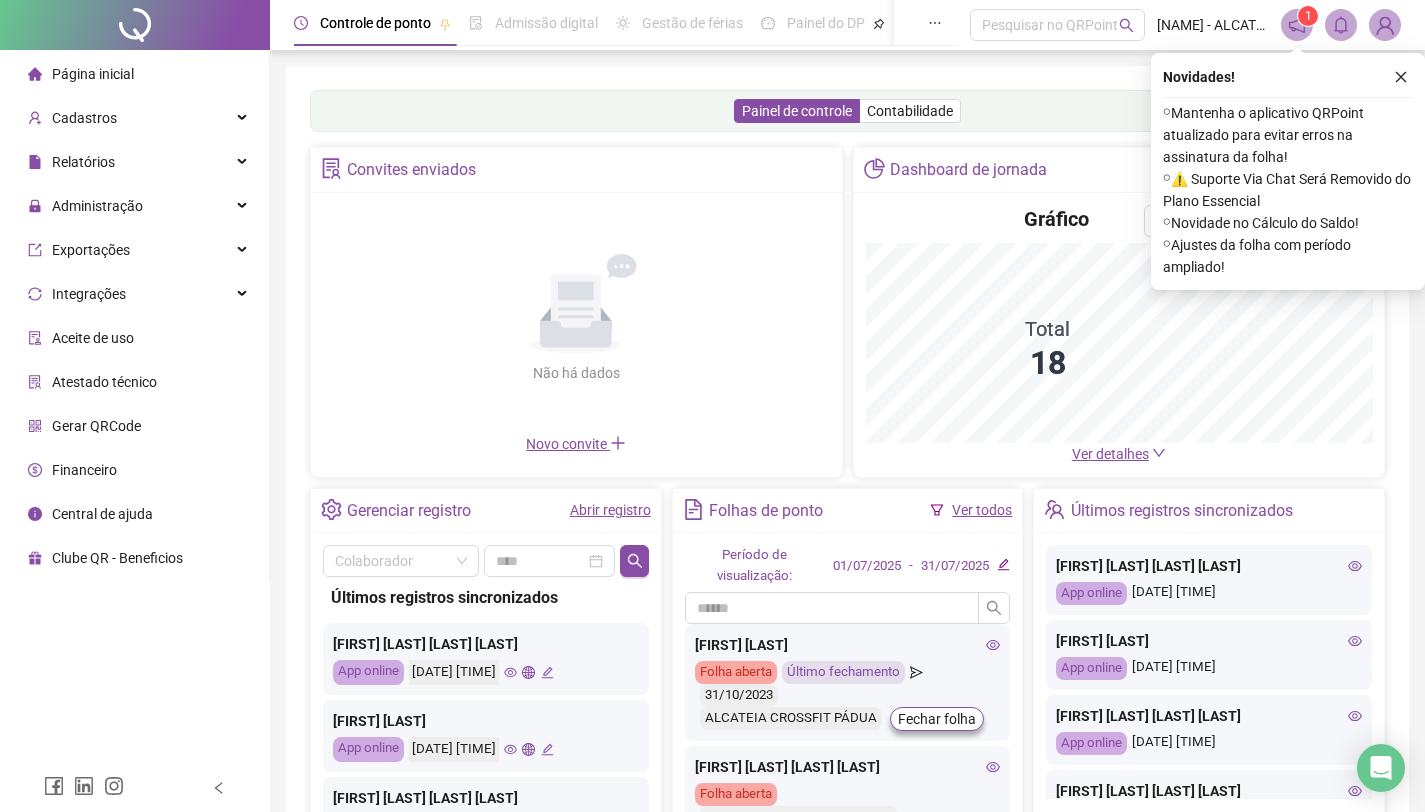 click on "Financeiro" at bounding box center (84, 470) 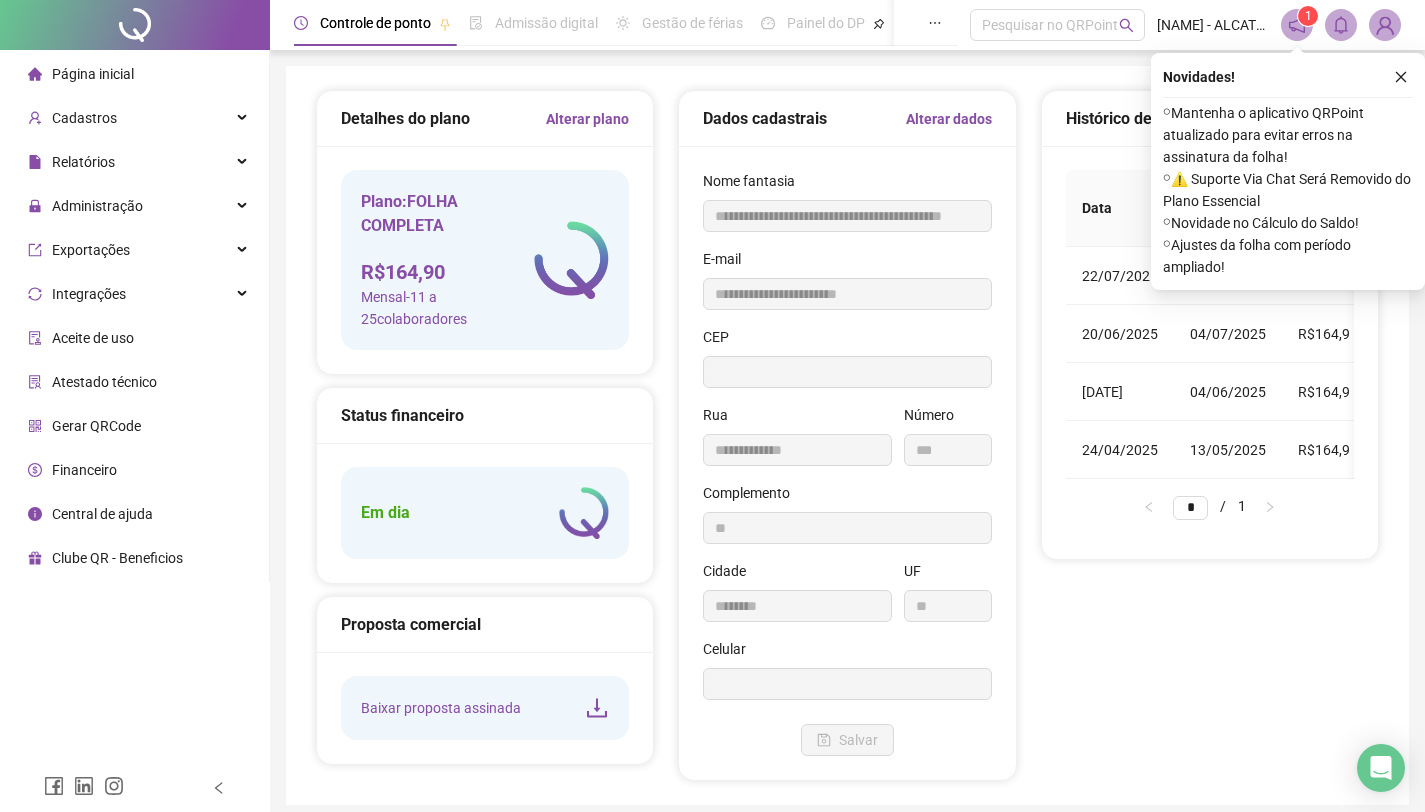 type on "**********" 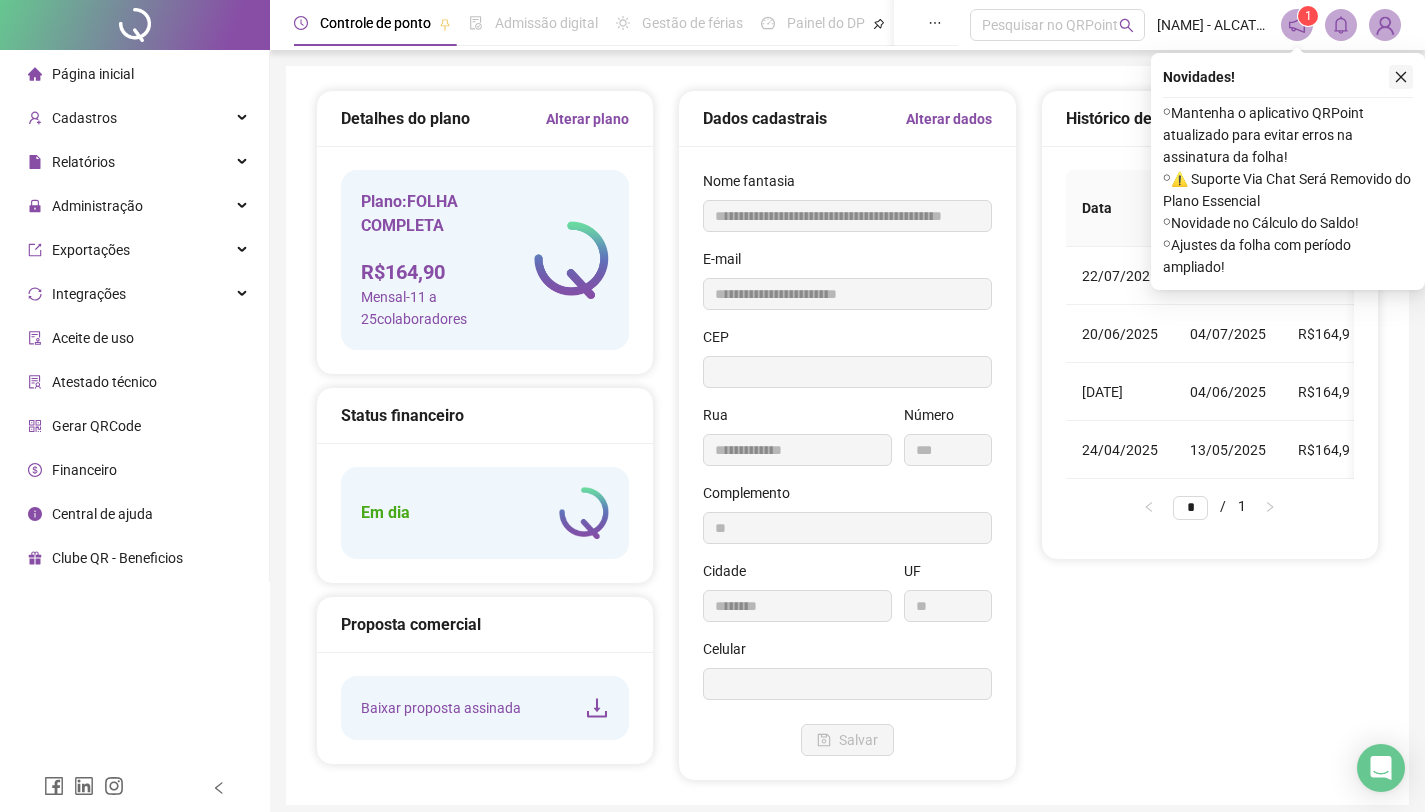 type on "*********" 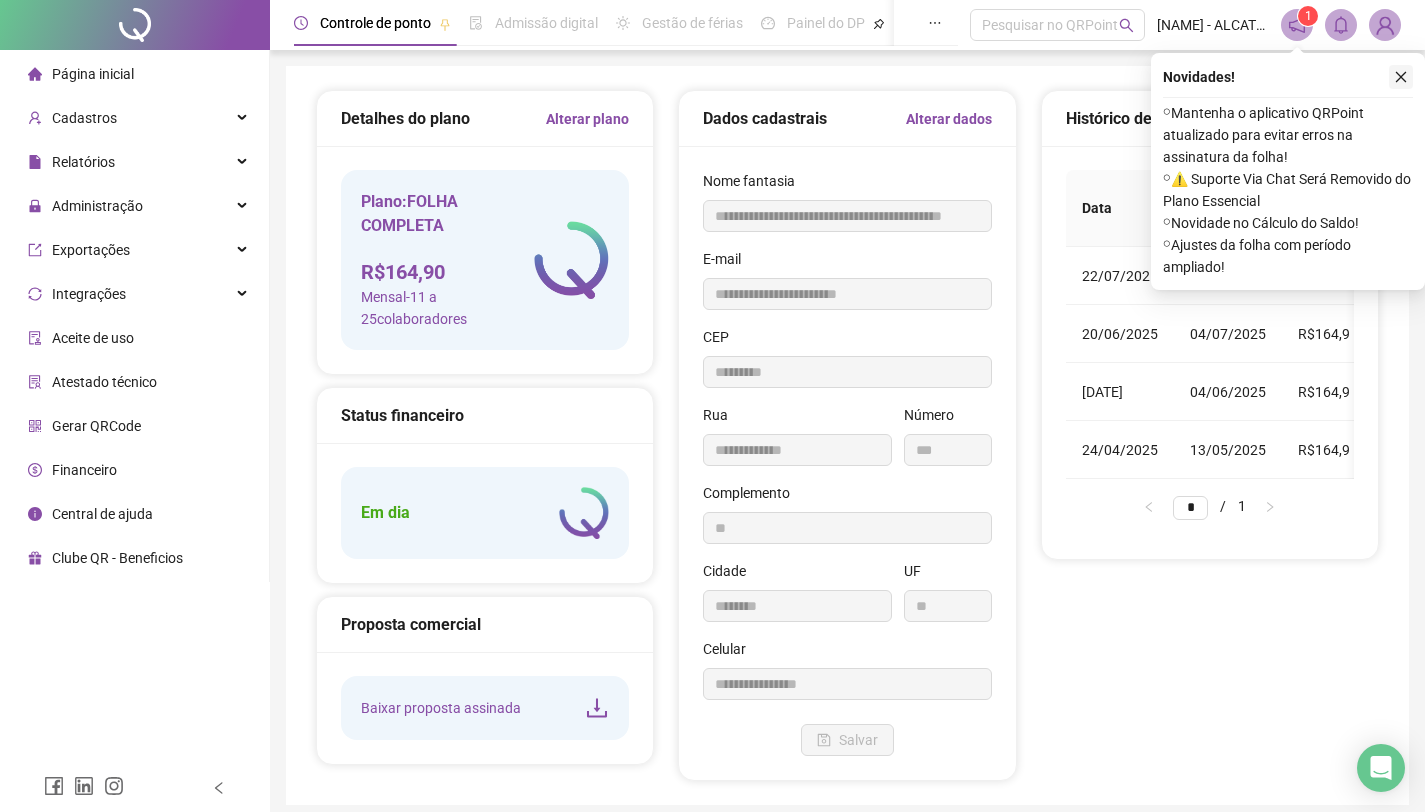 click 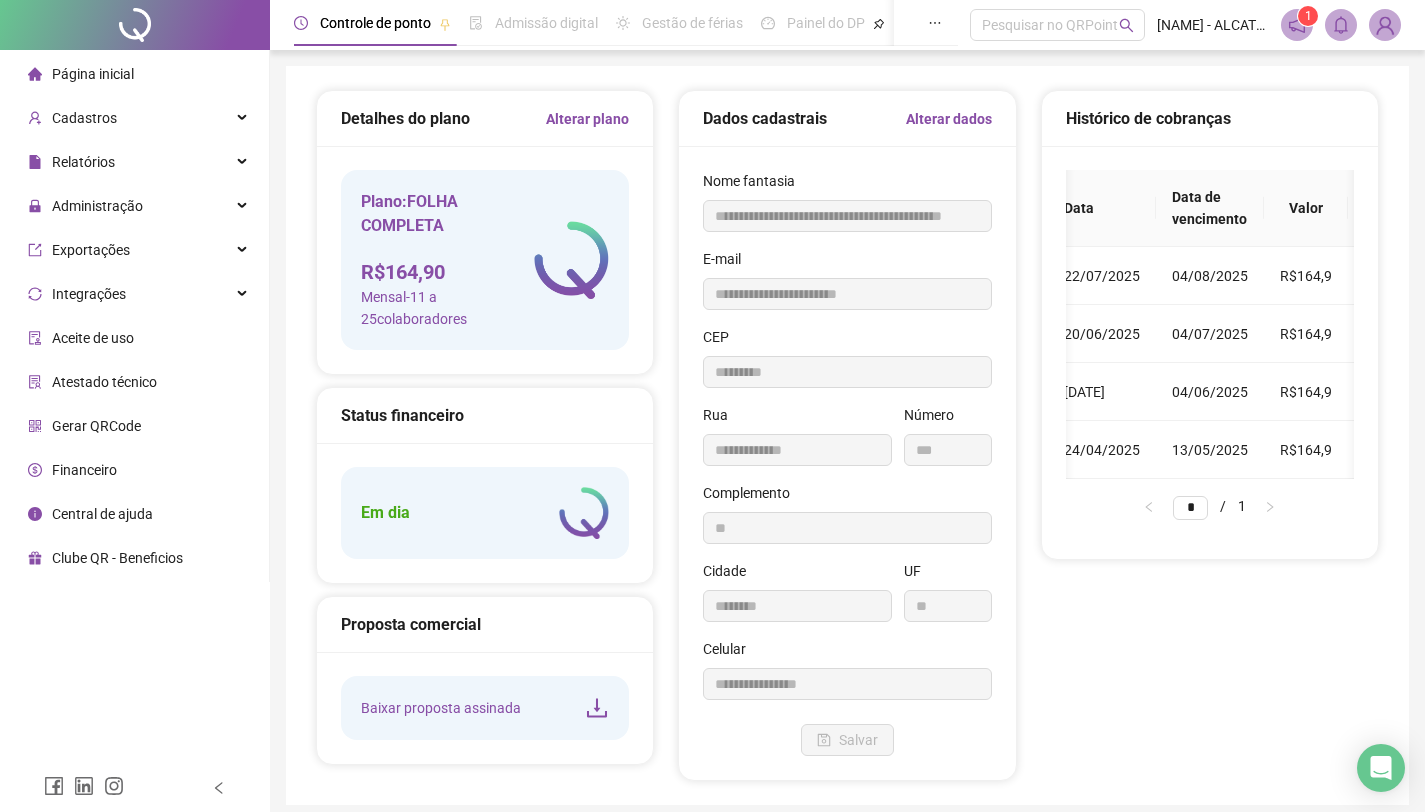 scroll, scrollTop: 0, scrollLeft: 0, axis: both 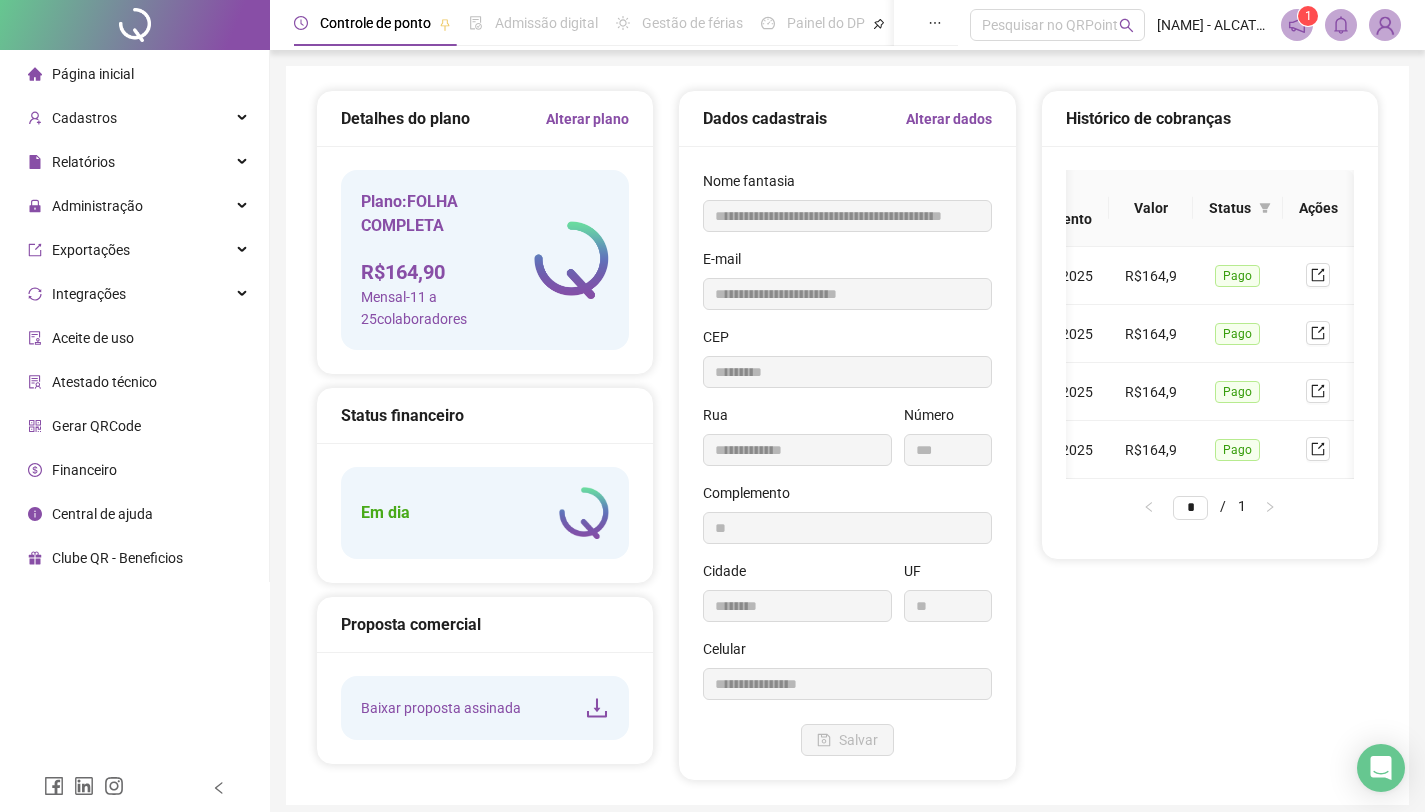 click at bounding box center (1385, 25) 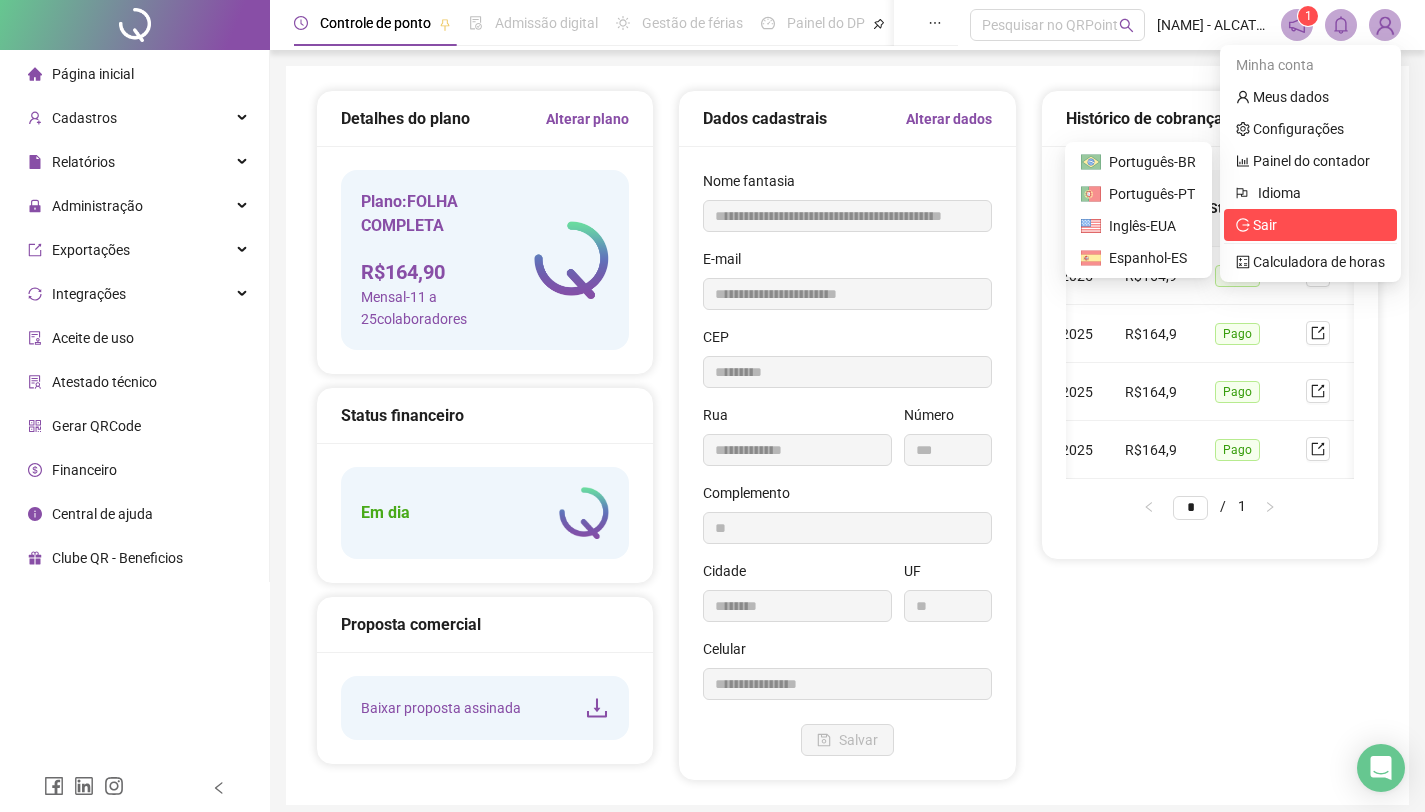 click on "Sair" at bounding box center (1310, 225) 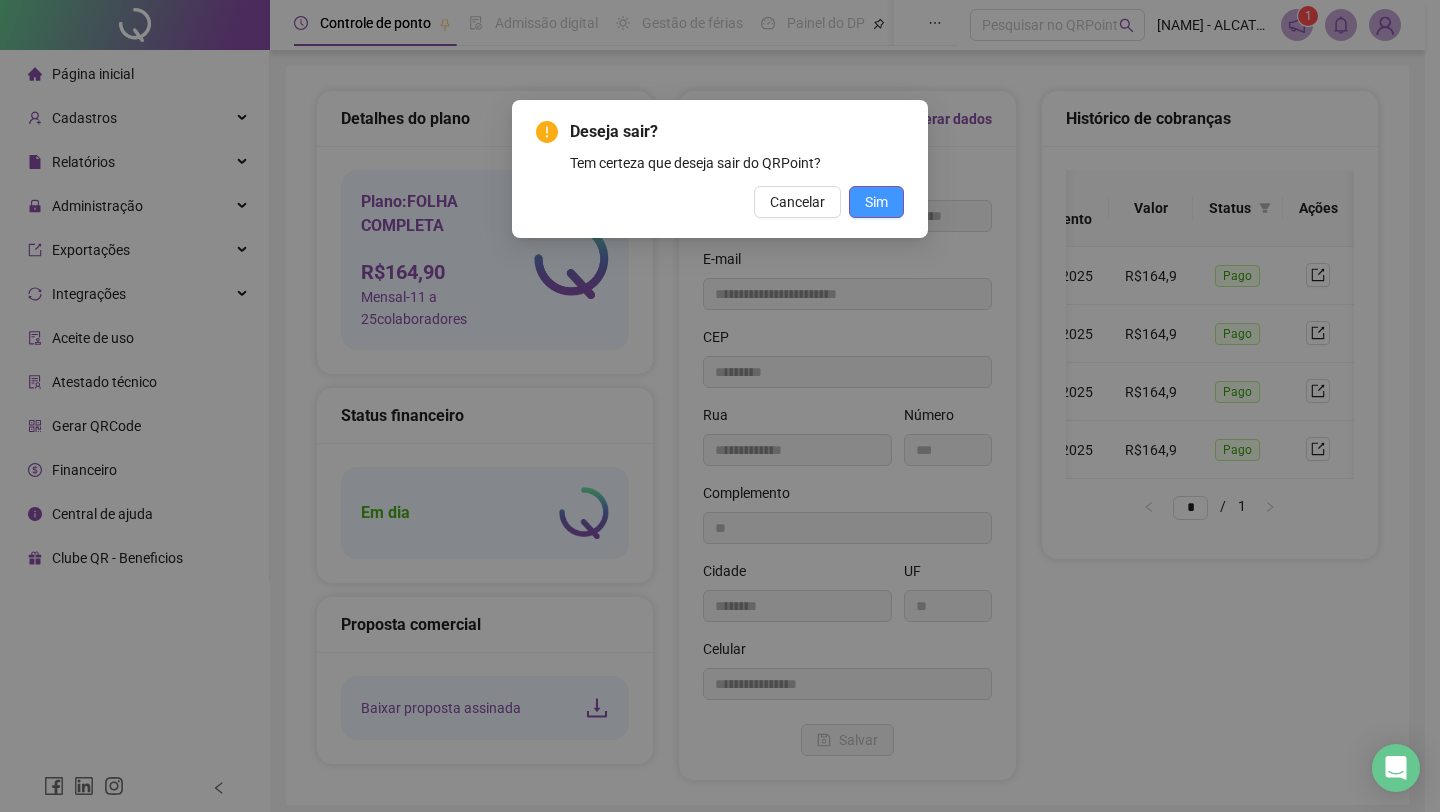 click on "Sim" at bounding box center [876, 202] 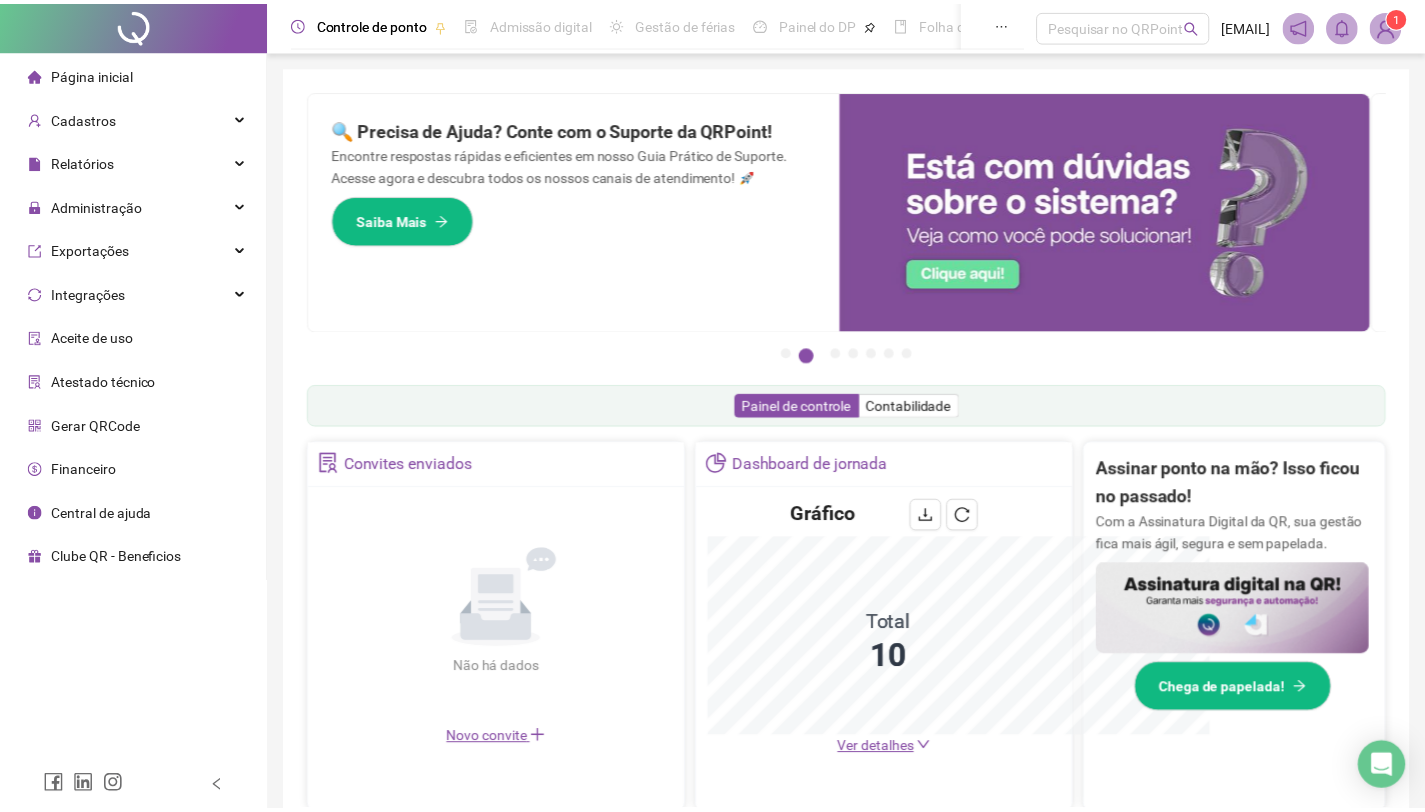scroll, scrollTop: 0, scrollLeft: 0, axis: both 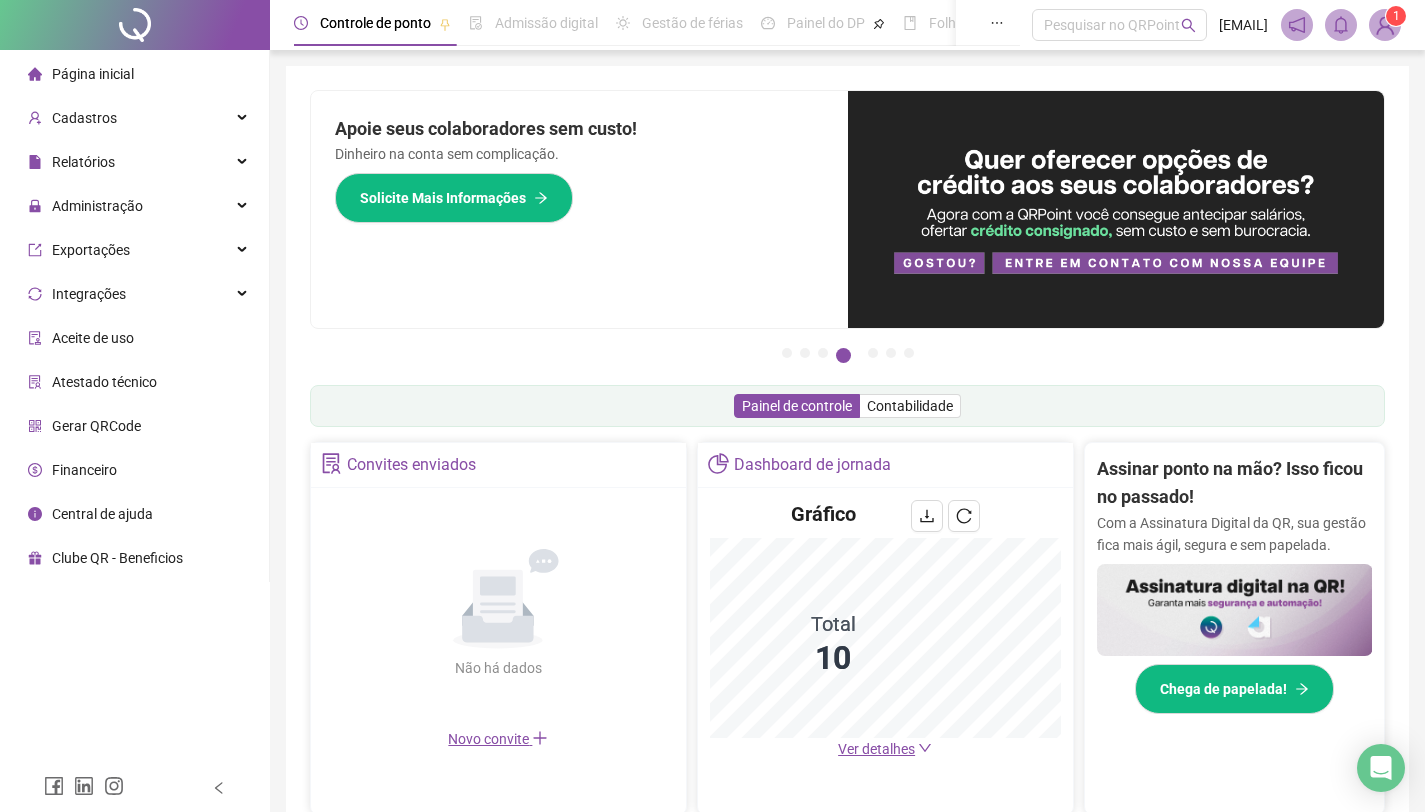 click at bounding box center (1385, 25) 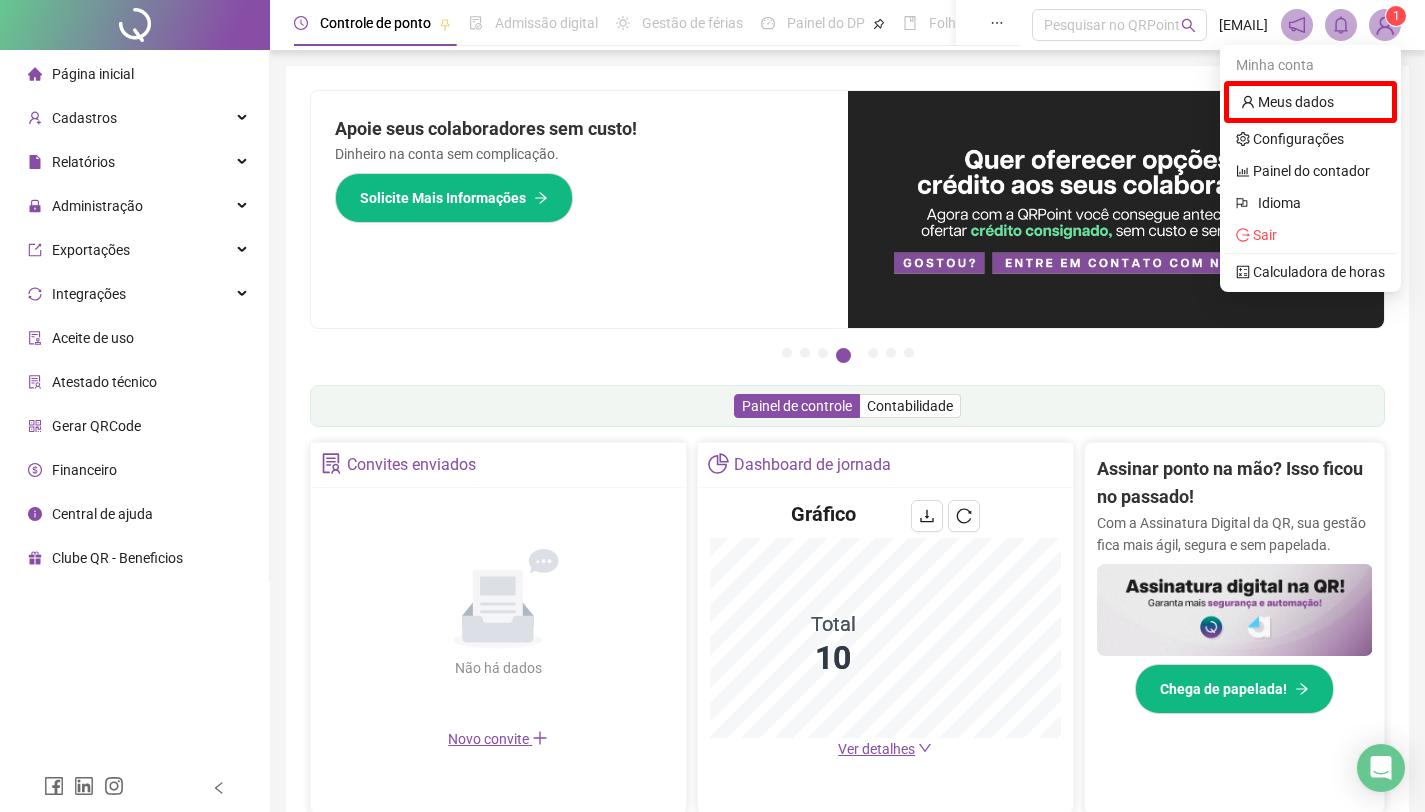 click on "Financeiro" at bounding box center (84, 470) 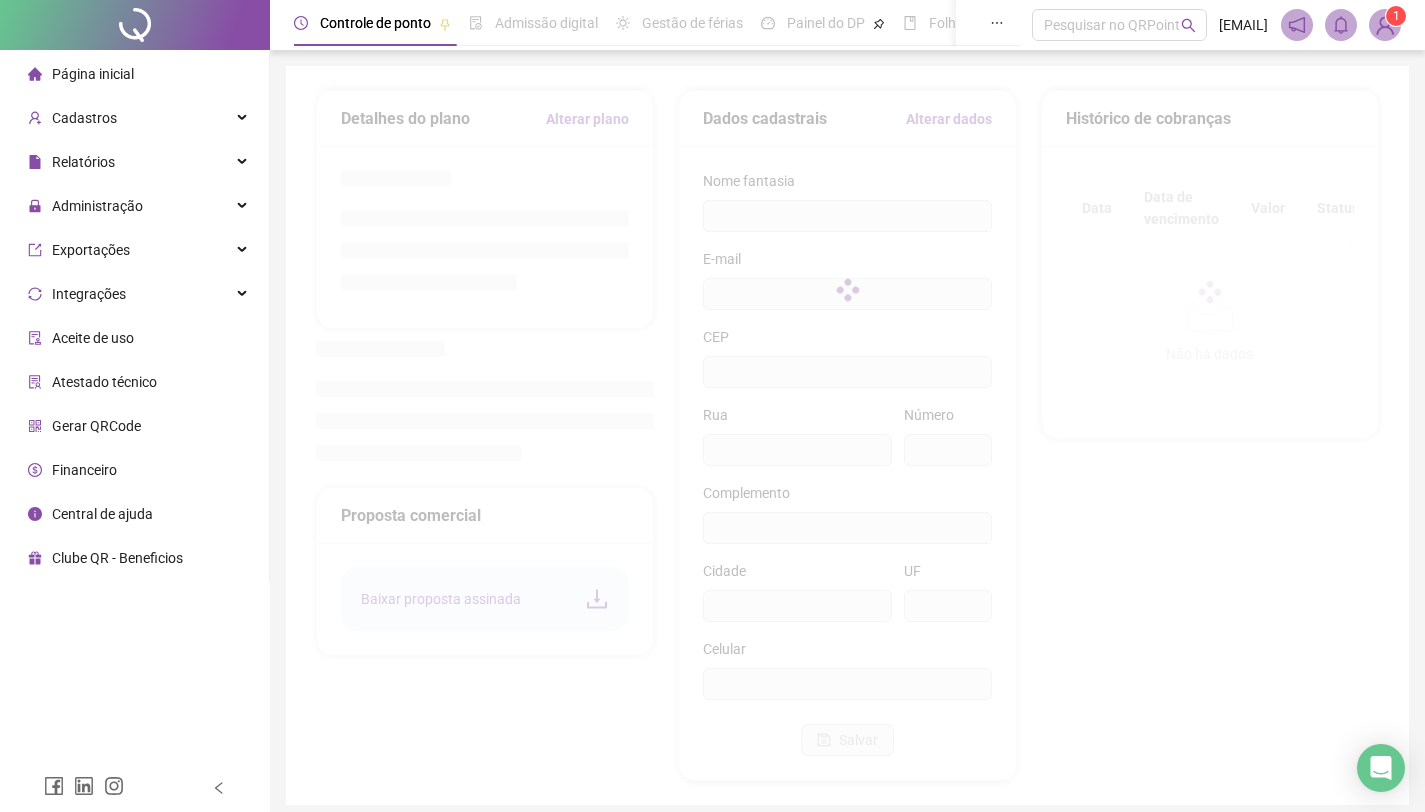 type on "**********" 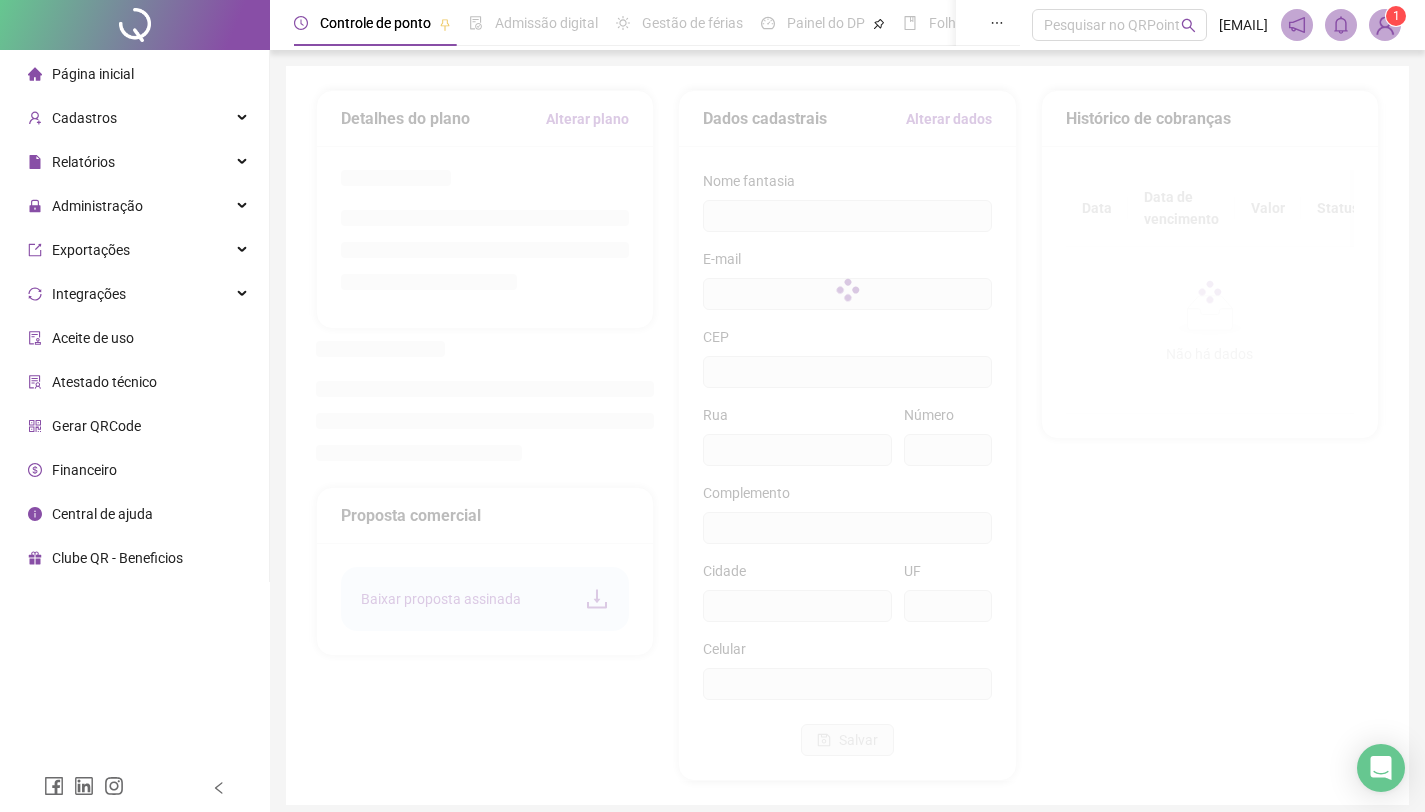 type on "**********" 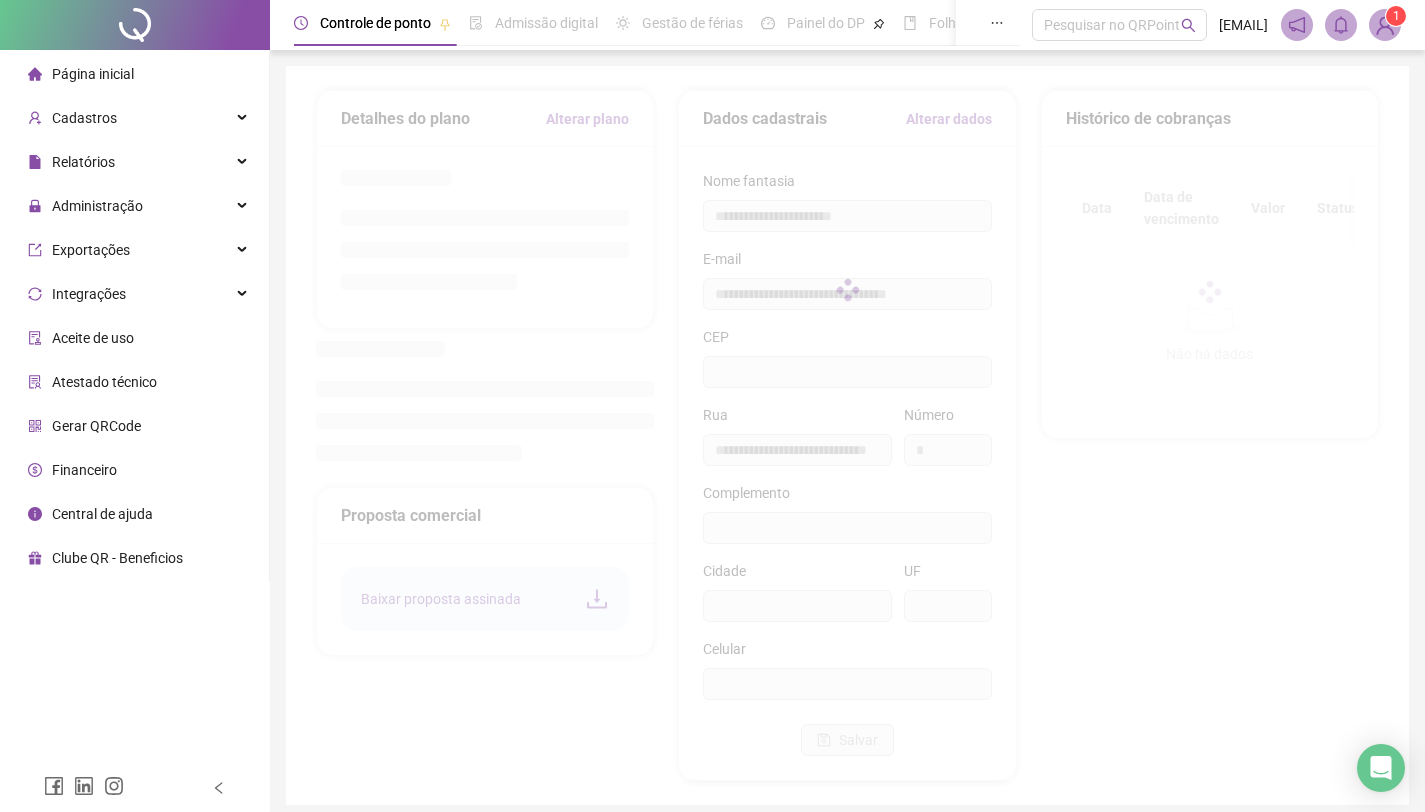 type on "**" 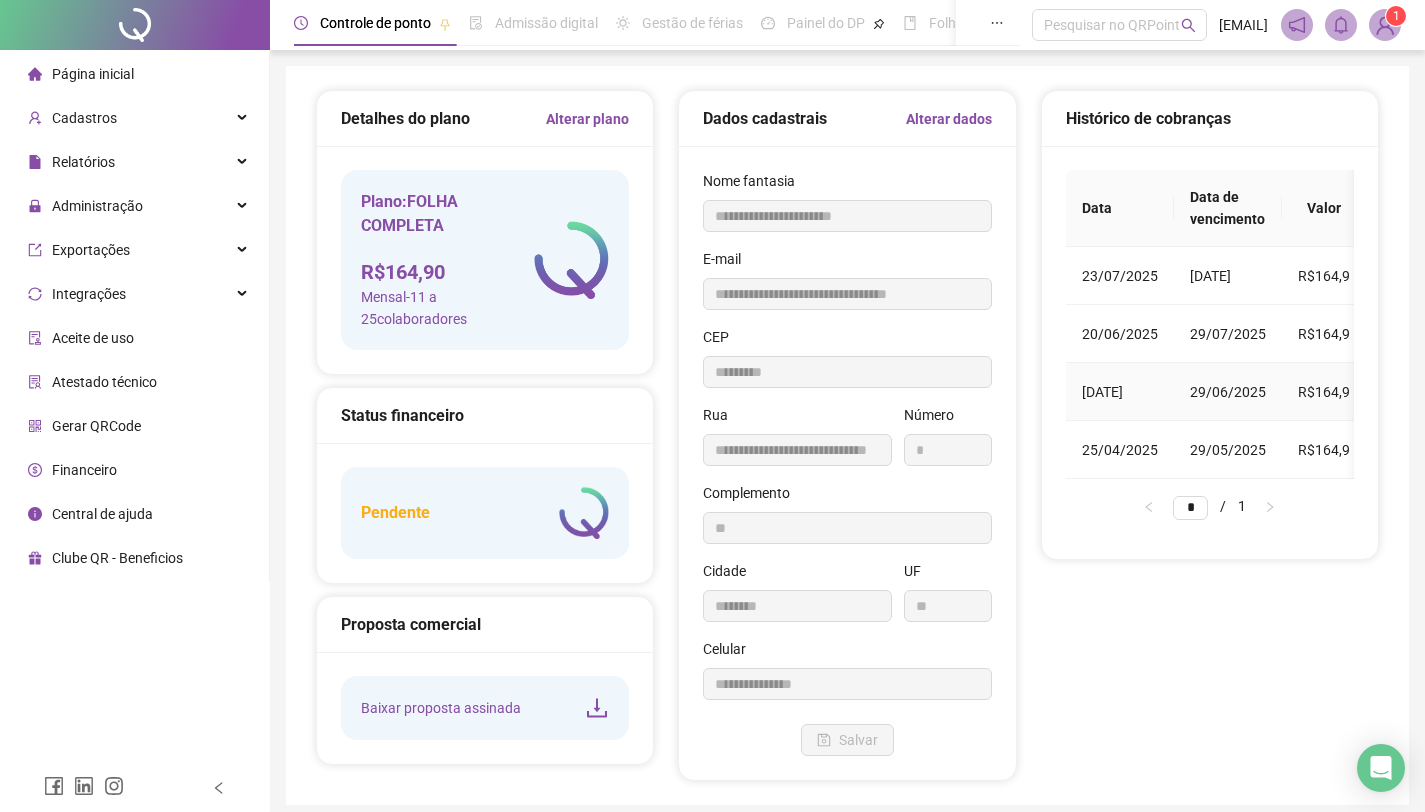 type on "*********" 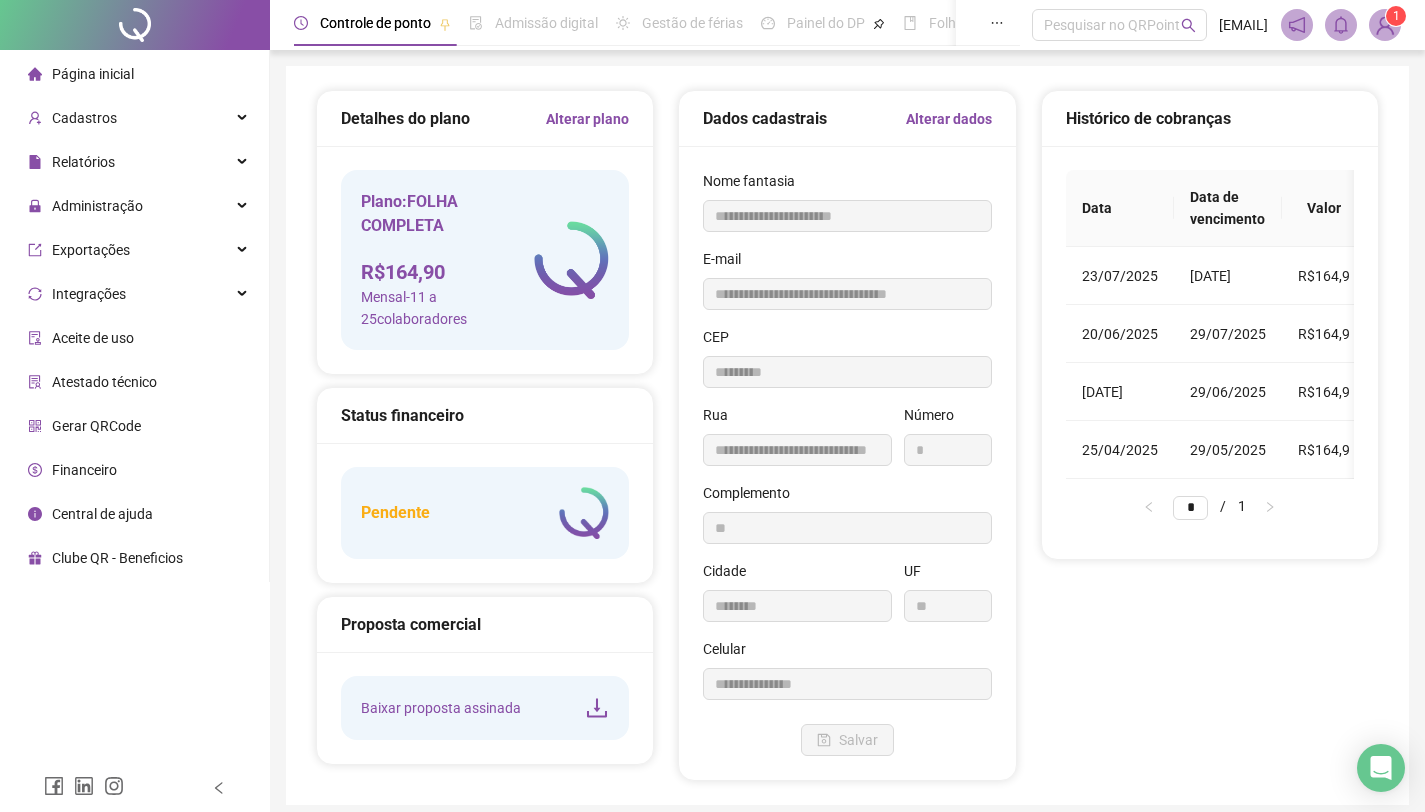 scroll, scrollTop: 0, scrollLeft: 191, axis: horizontal 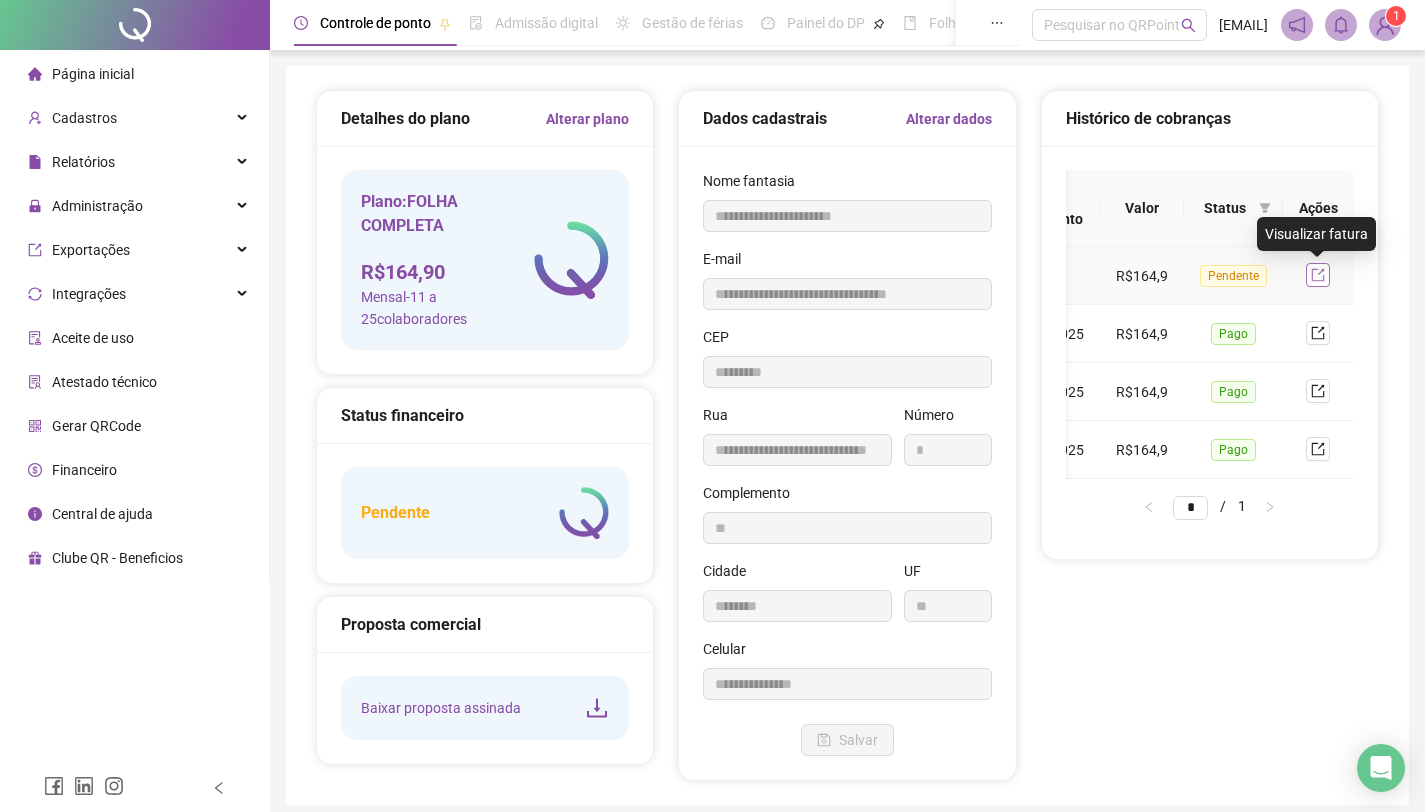 click at bounding box center (1318, 275) 